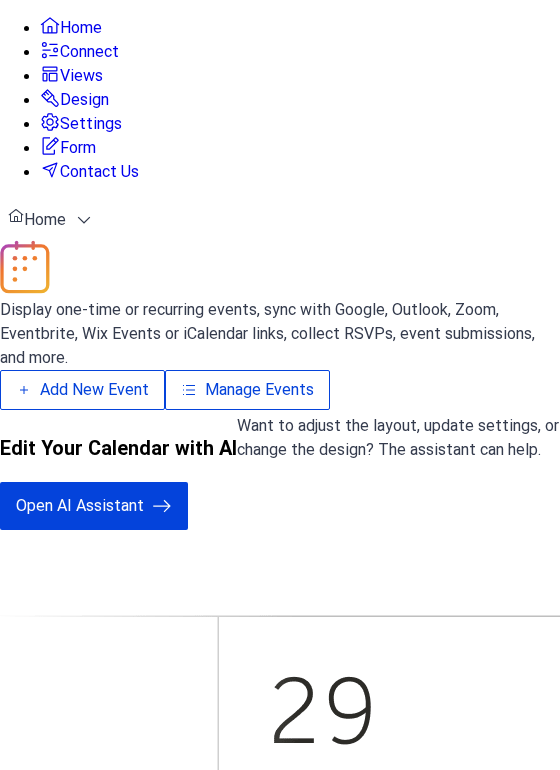 scroll, scrollTop: 0, scrollLeft: 0, axis: both 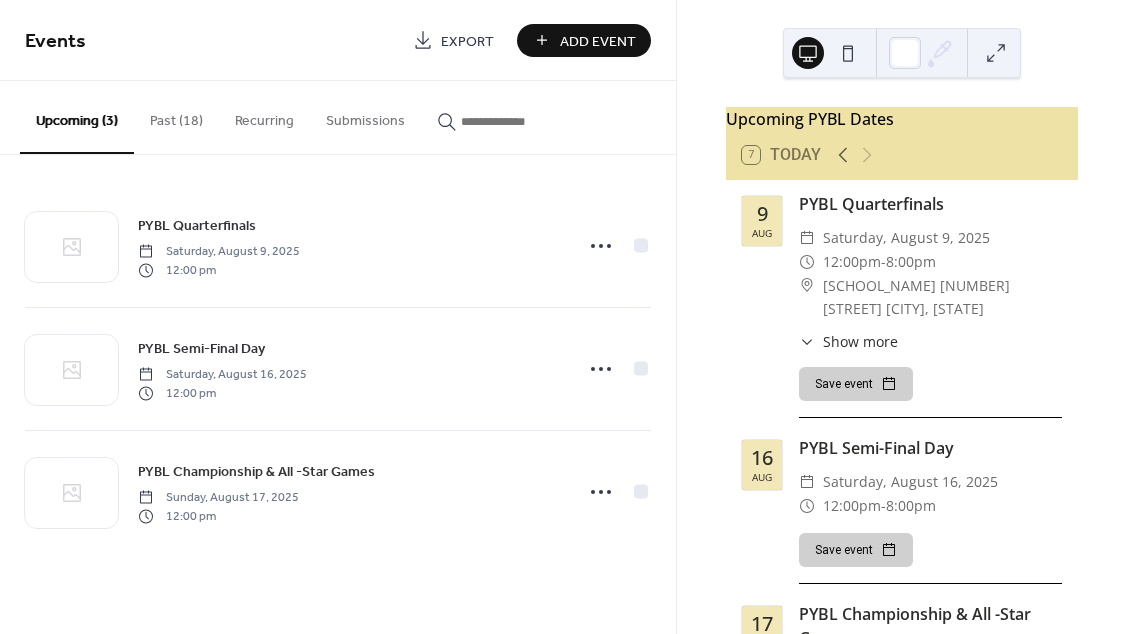 click on "Add Event" at bounding box center (584, 40) 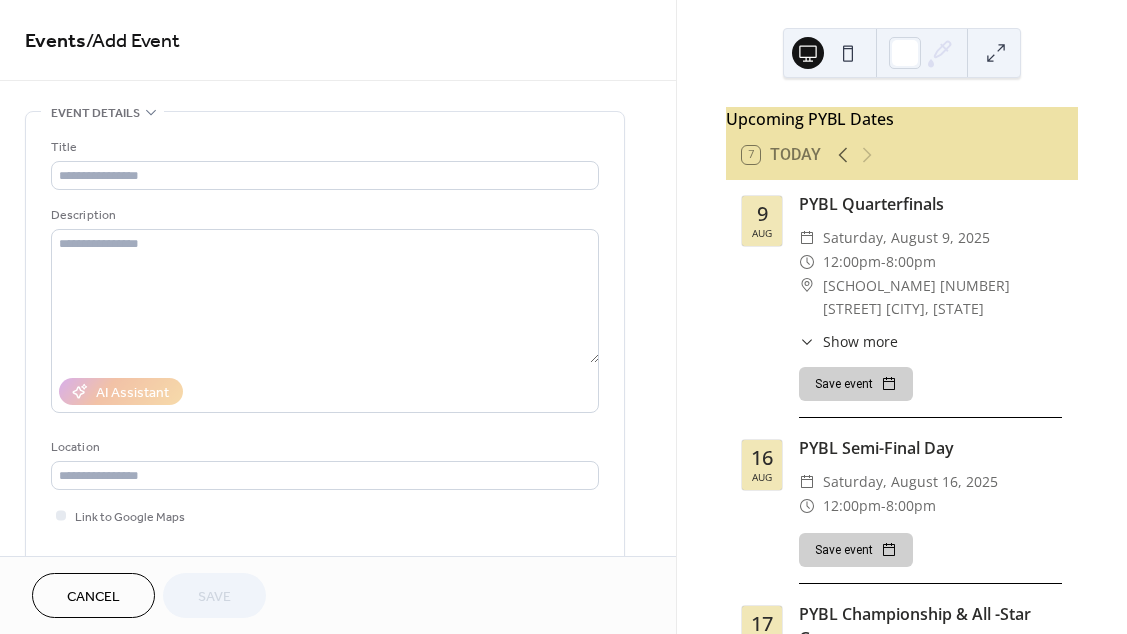click on "Events  /  Add Event" at bounding box center [338, 42] 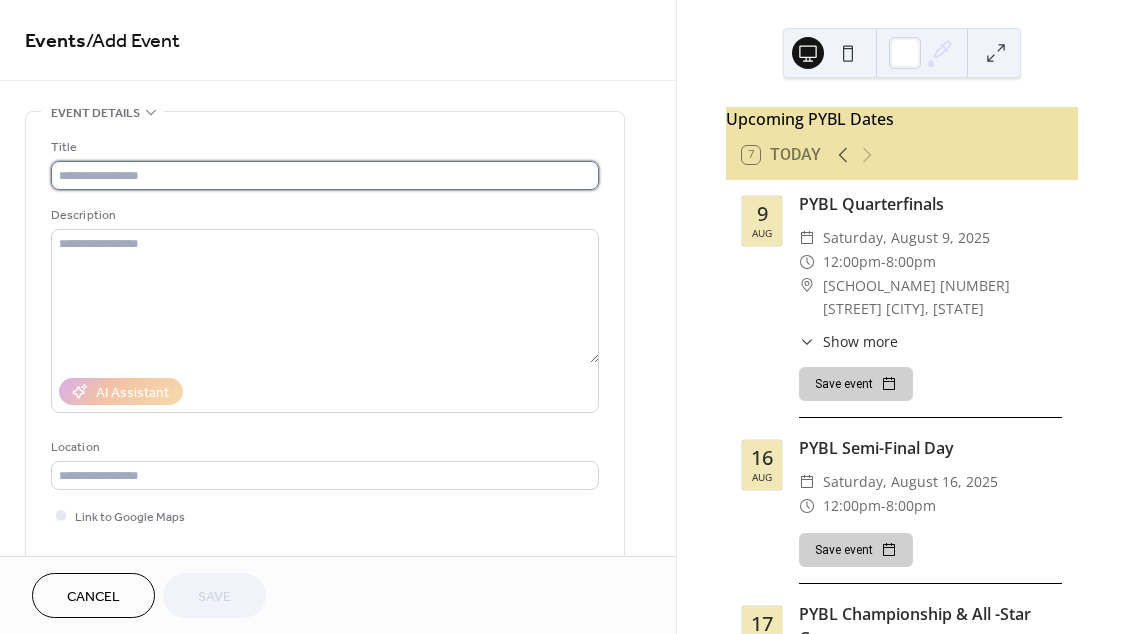click at bounding box center [325, 175] 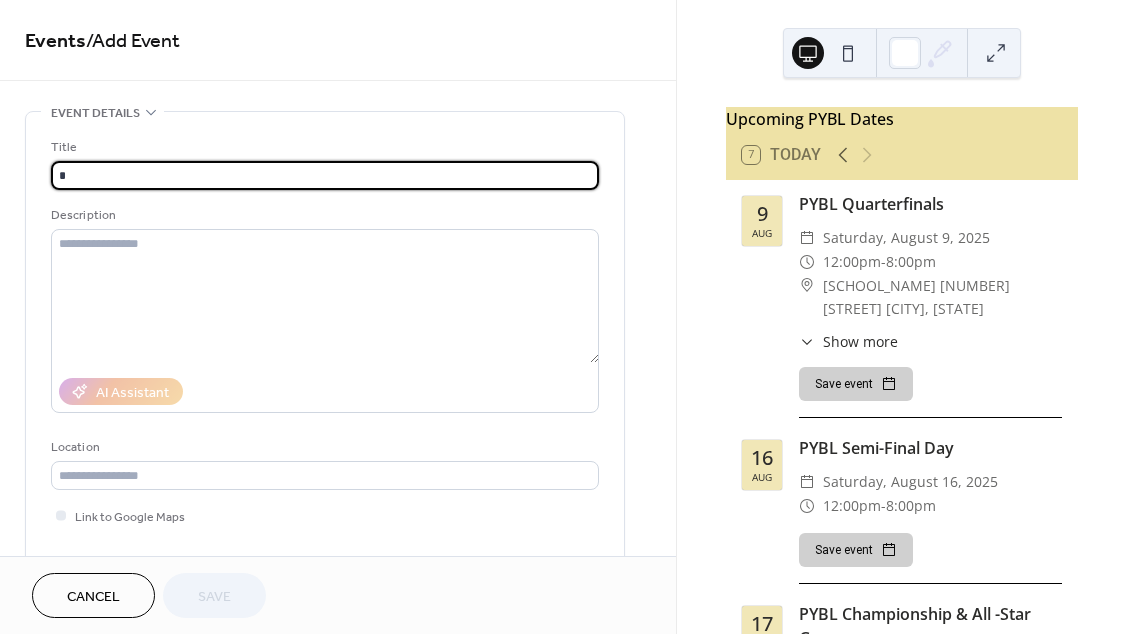 click on "*" at bounding box center (325, 175) 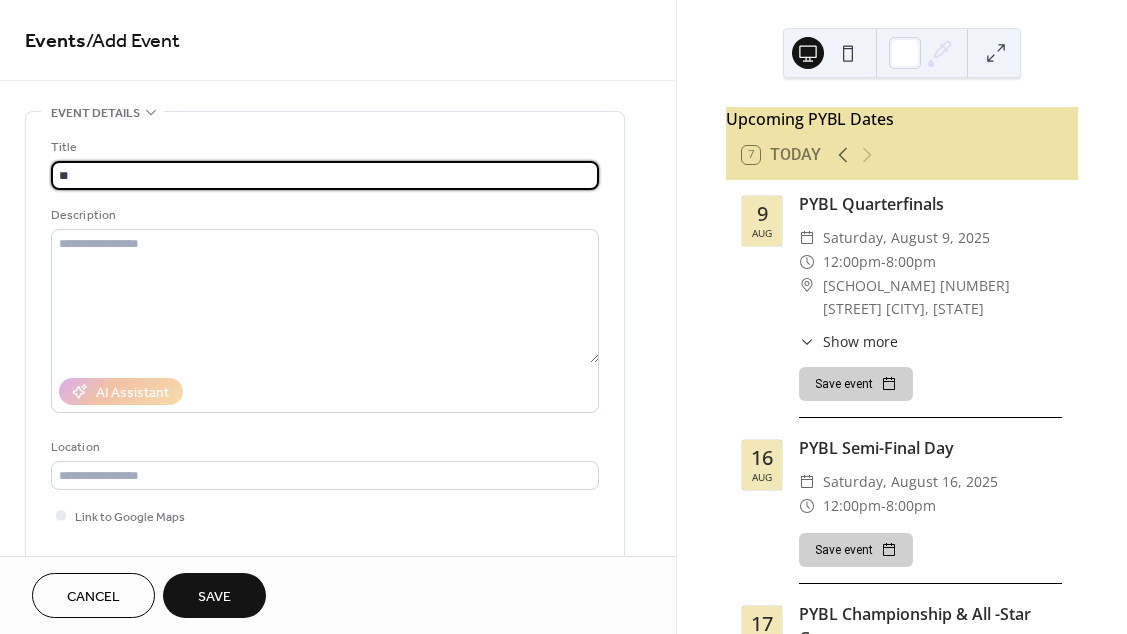 type on "*" 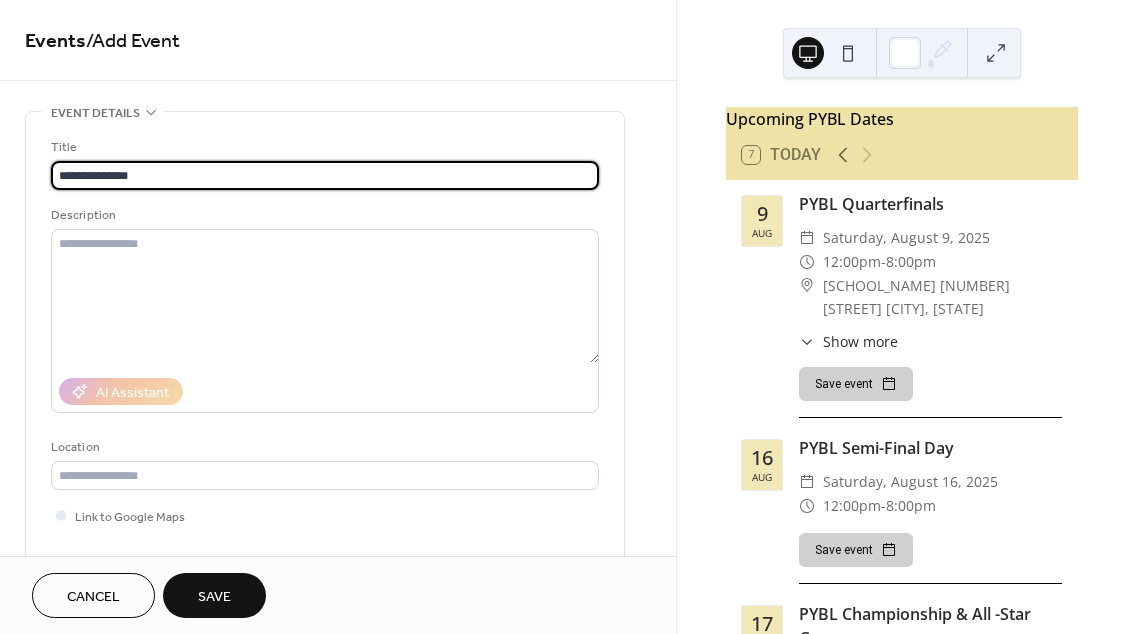 type on "**********" 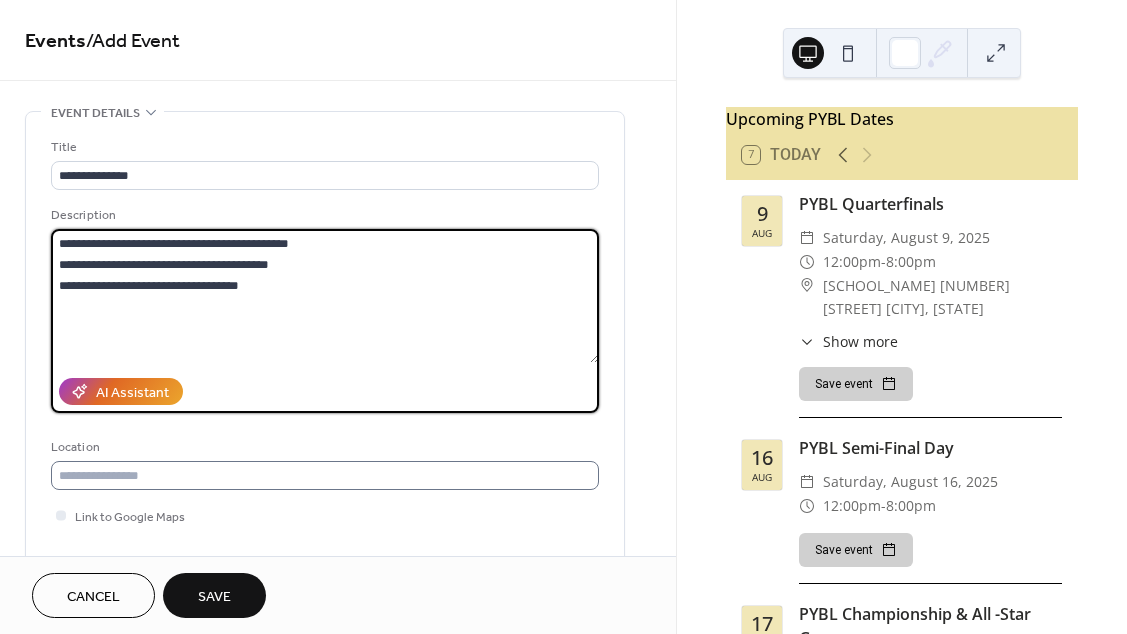 type on "**********" 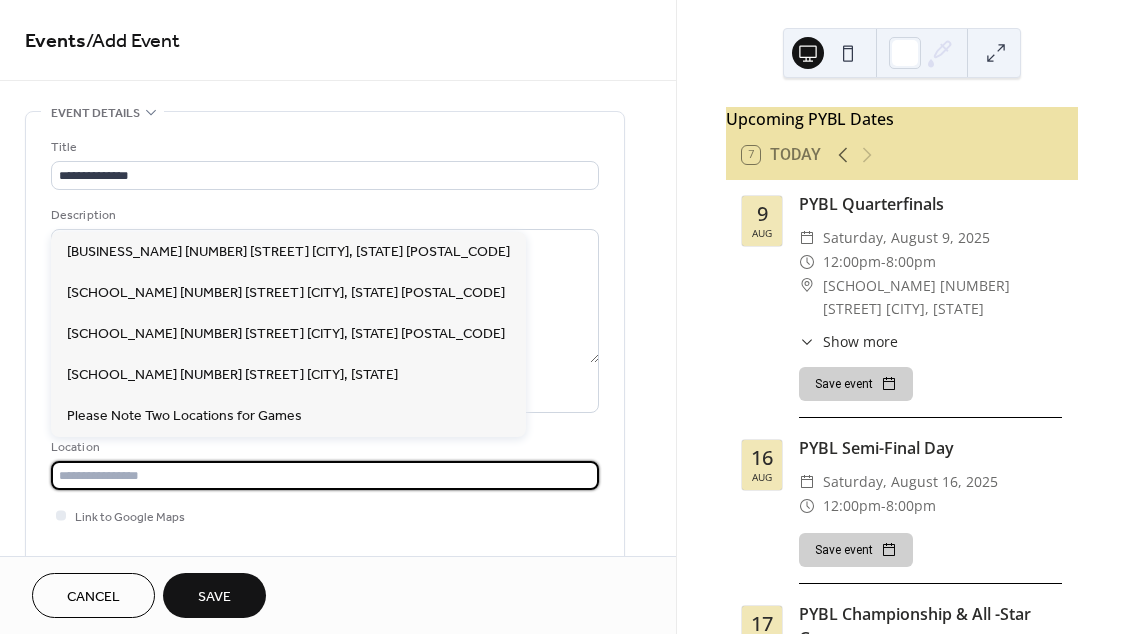 click at bounding box center (325, 475) 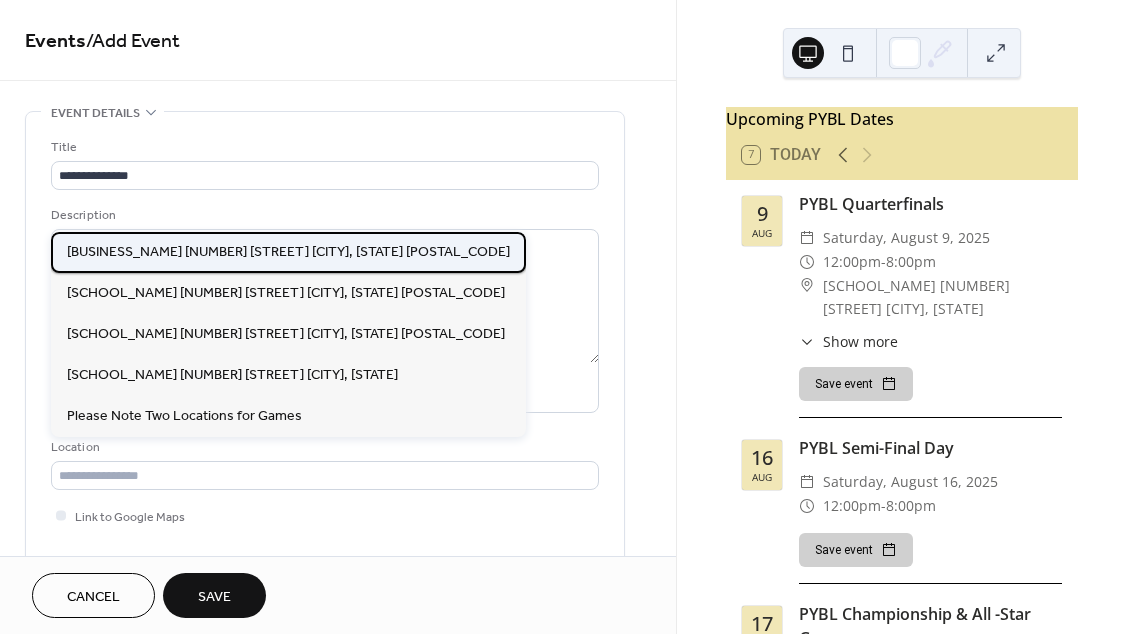 click on "Athletic Republic 6417 Marlboro Pike District Heights, MD 20747" at bounding box center [288, 251] 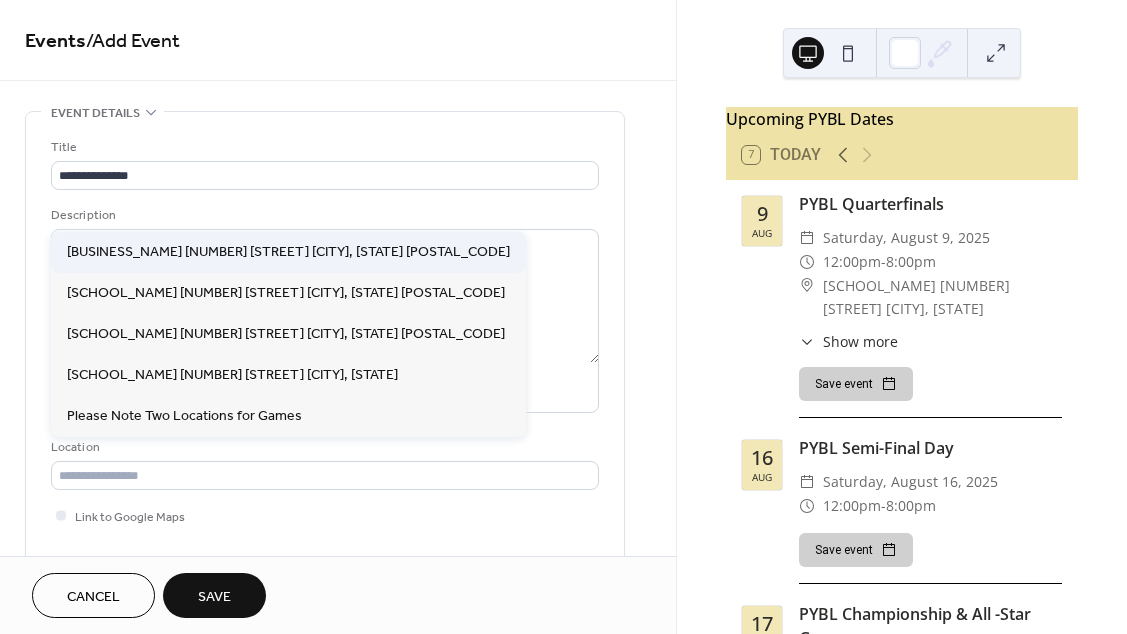type on "**********" 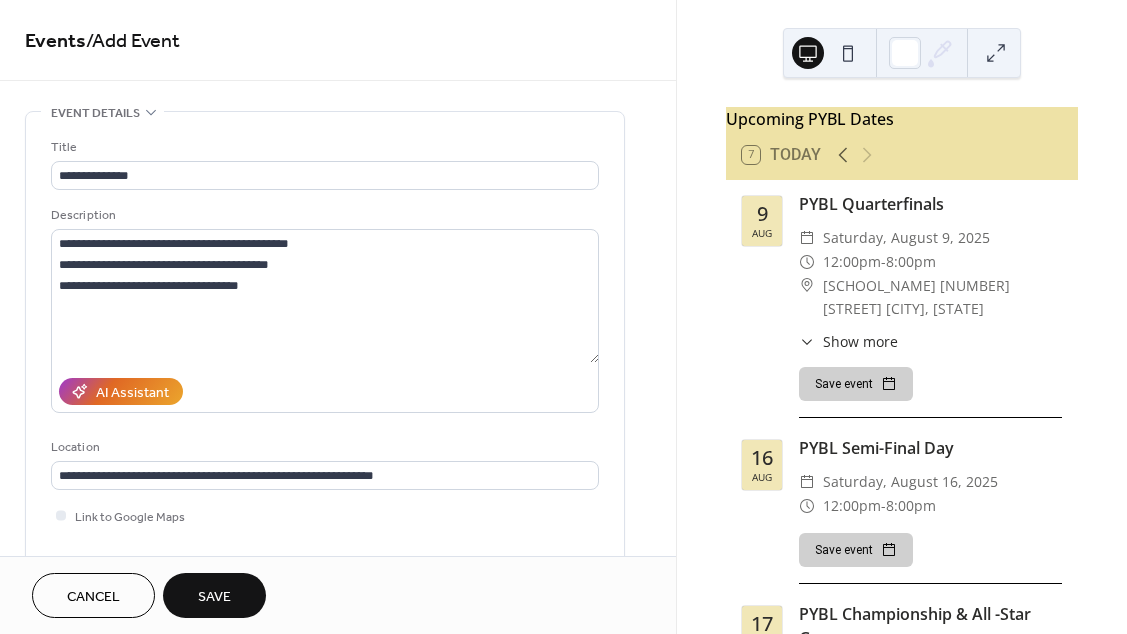 click on "Save" at bounding box center [214, 597] 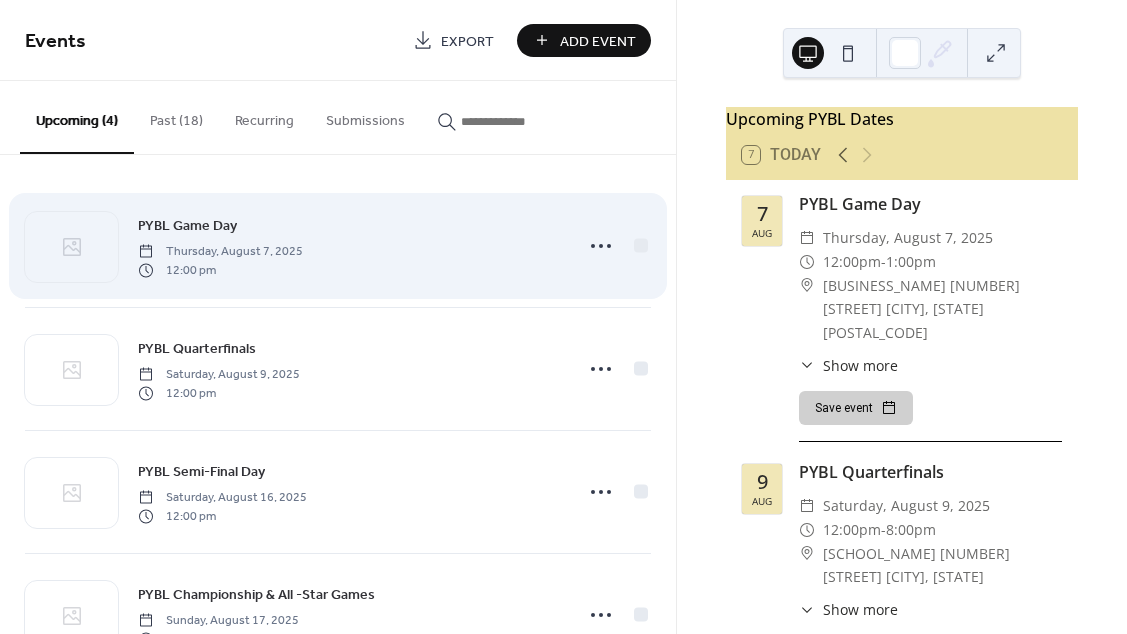 click on "PYBL Game Day  Thursday, August 7, 2025 12:00 pm" at bounding box center (349, 246) 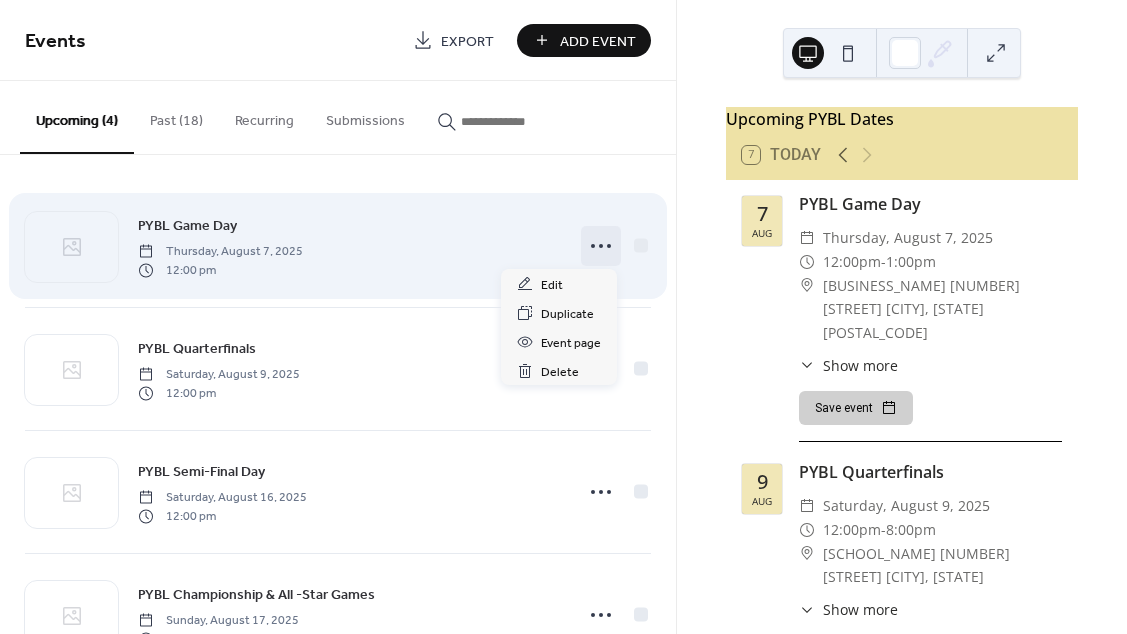 click 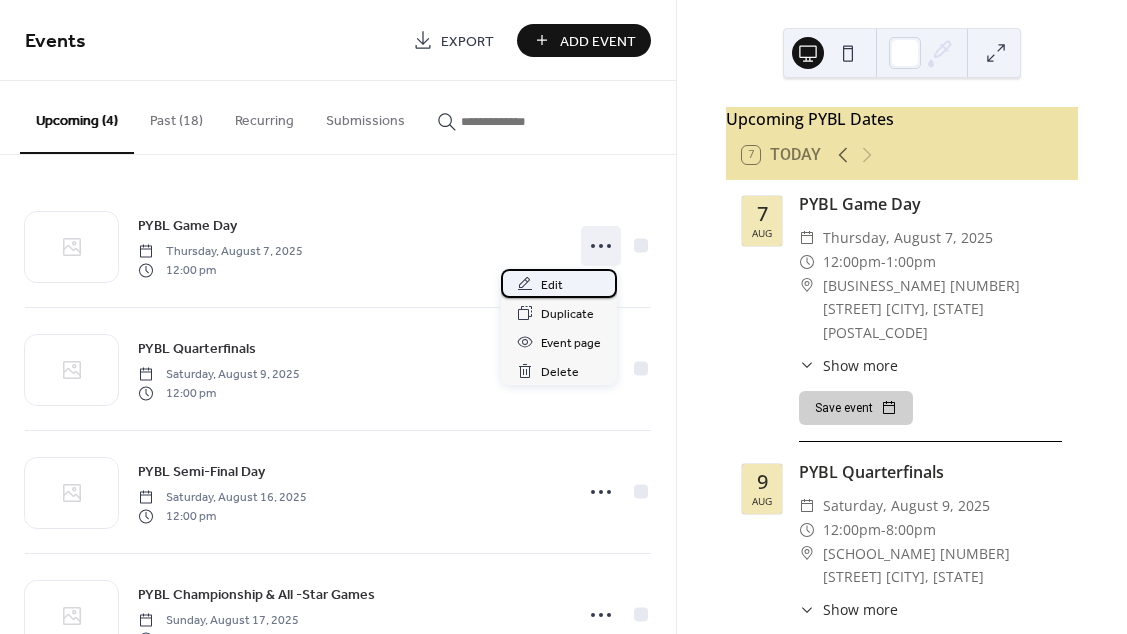 click on "Edit" at bounding box center (552, 285) 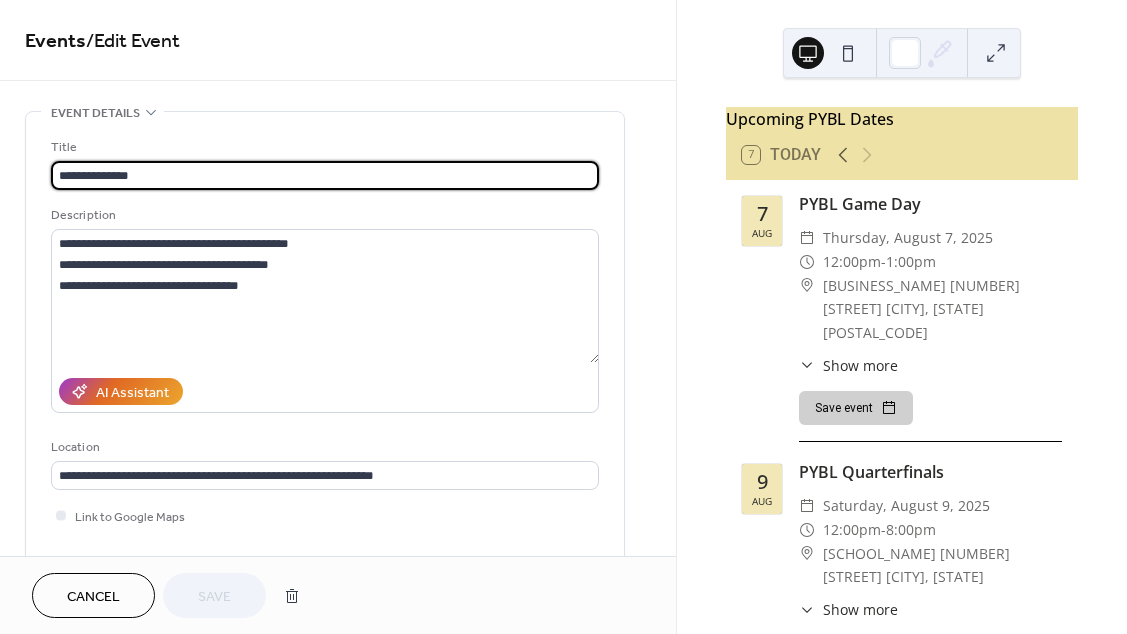 click on "Location" at bounding box center (323, 447) 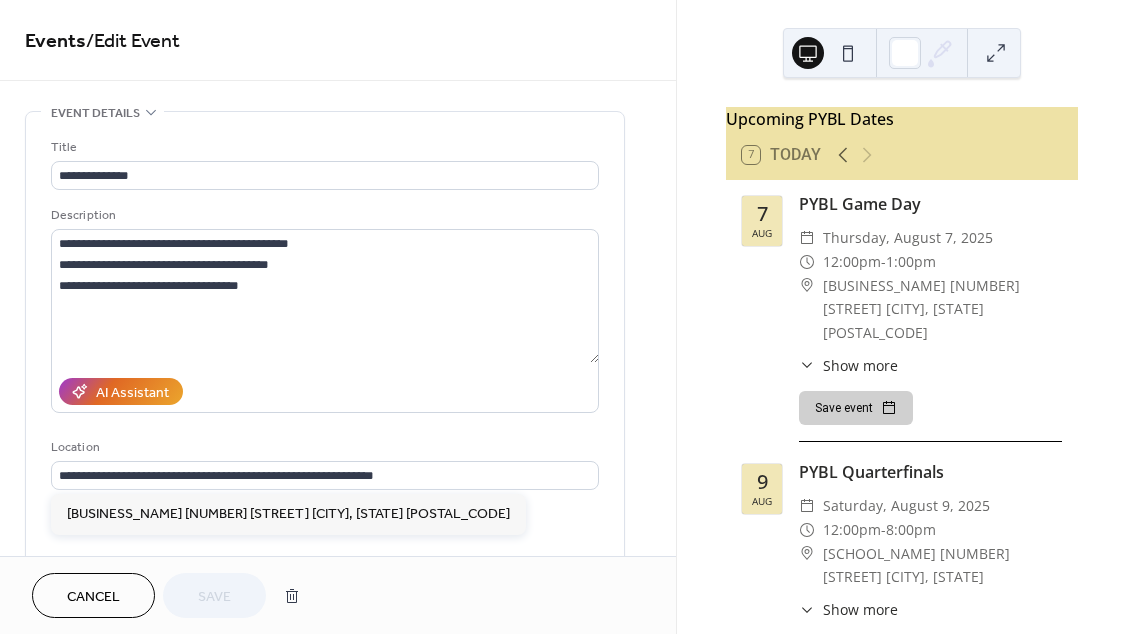 click on "**********" at bounding box center (325, 365) 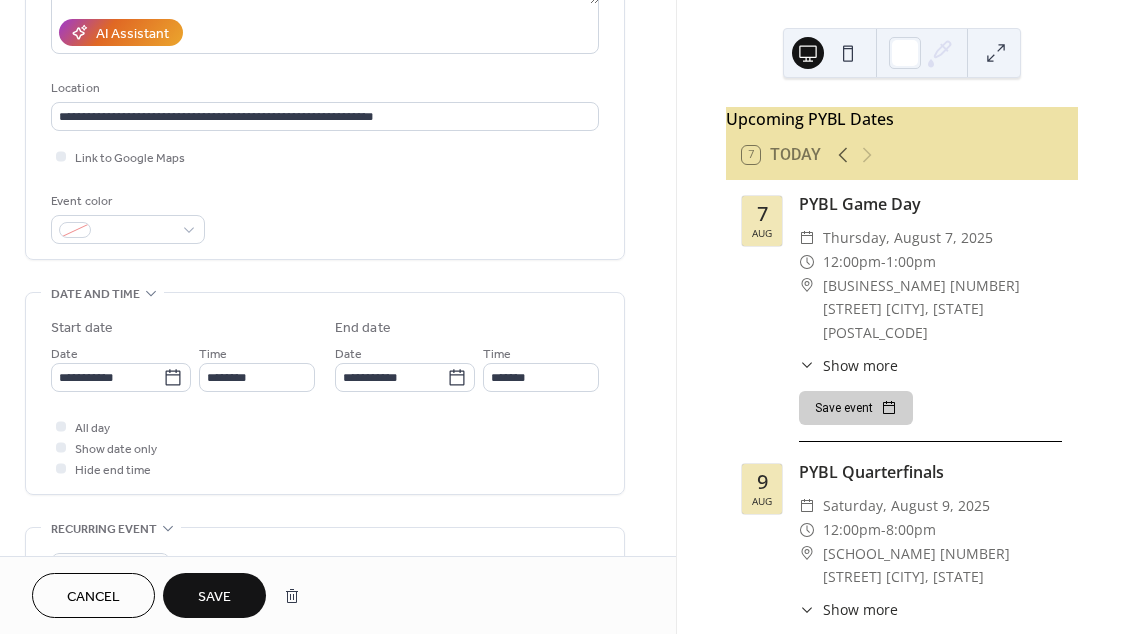 scroll, scrollTop: 400, scrollLeft: 0, axis: vertical 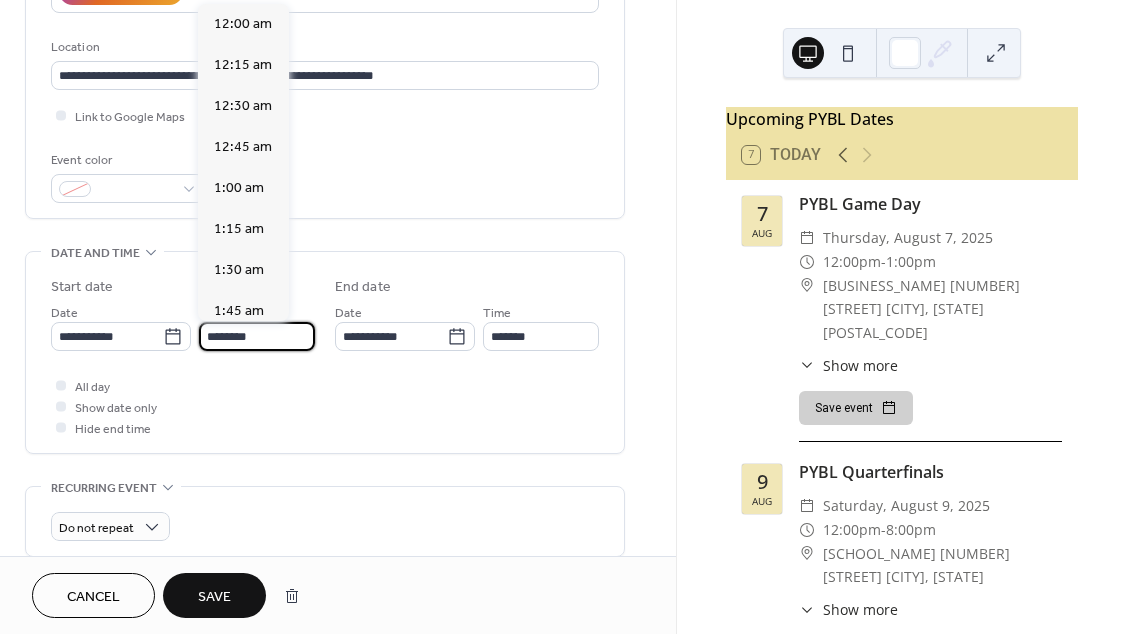 click on "********" at bounding box center (257, 336) 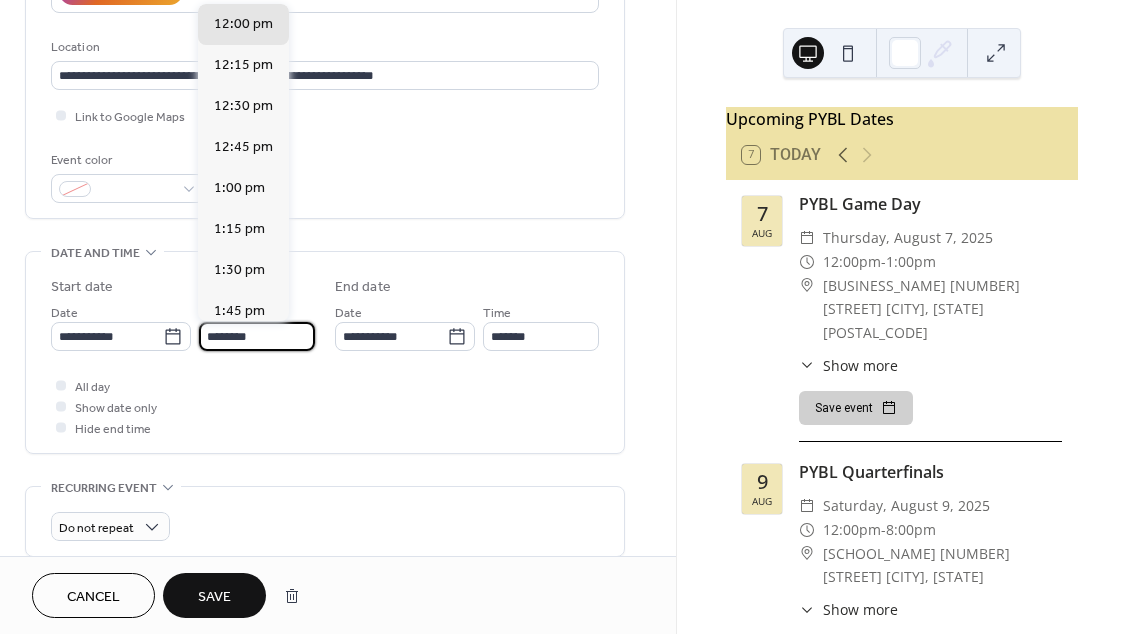 click on "********" at bounding box center [257, 336] 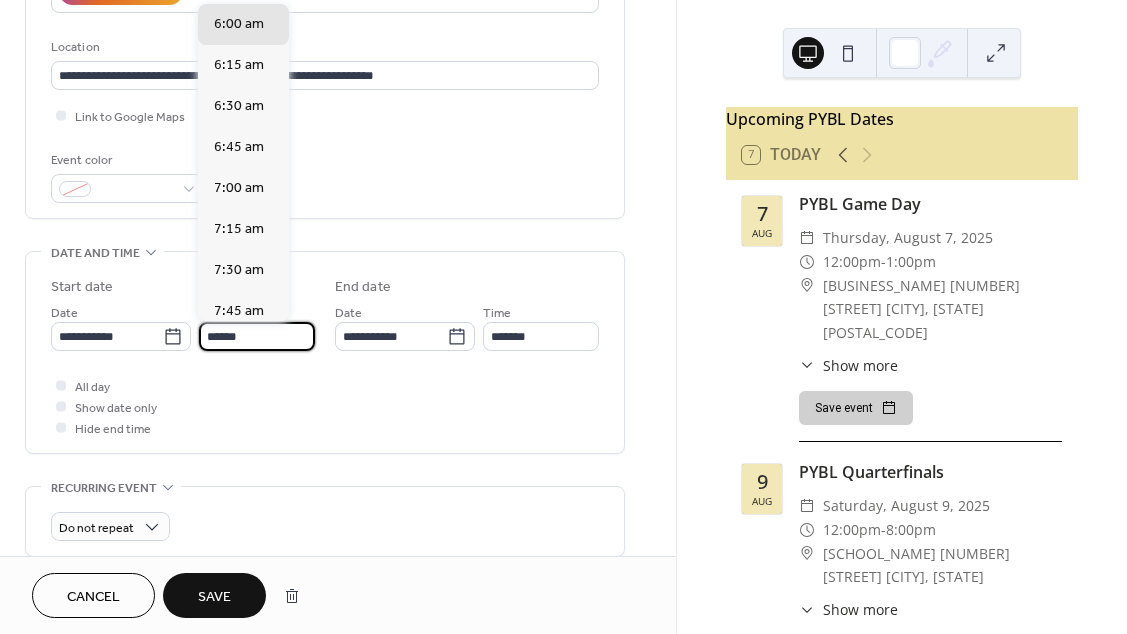 scroll, scrollTop: 2952, scrollLeft: 0, axis: vertical 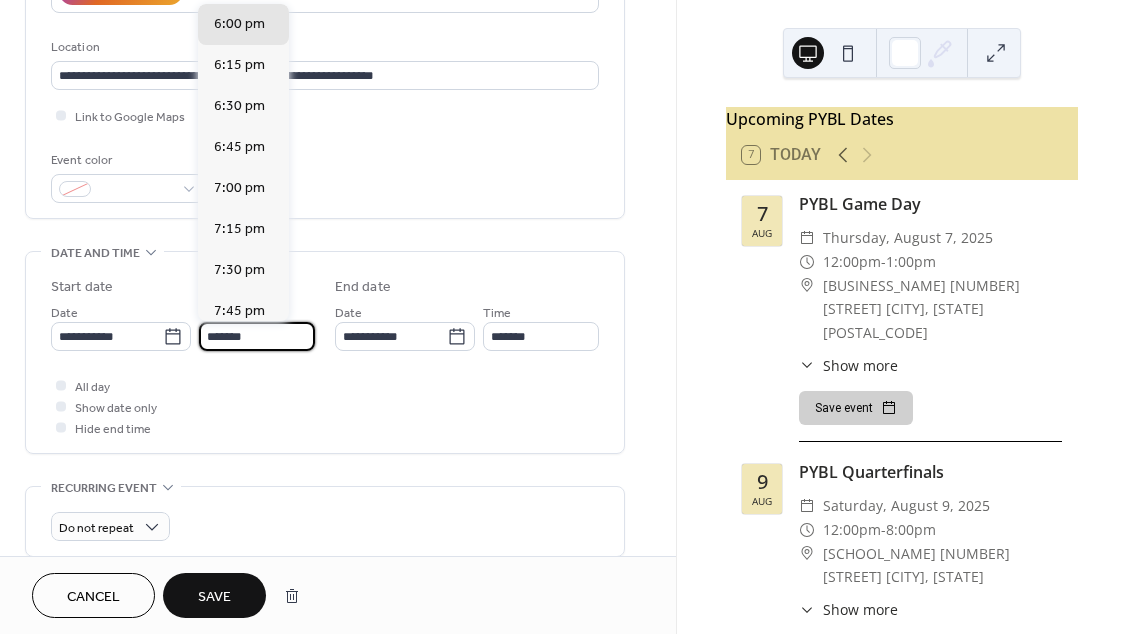 type on "*******" 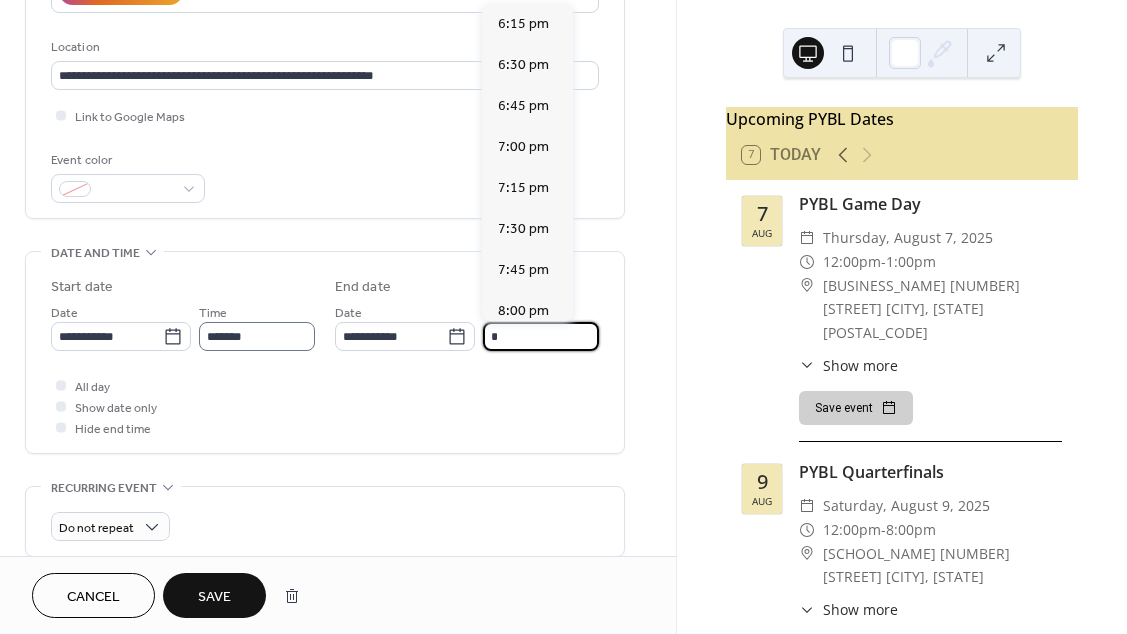 scroll, scrollTop: 451, scrollLeft: 0, axis: vertical 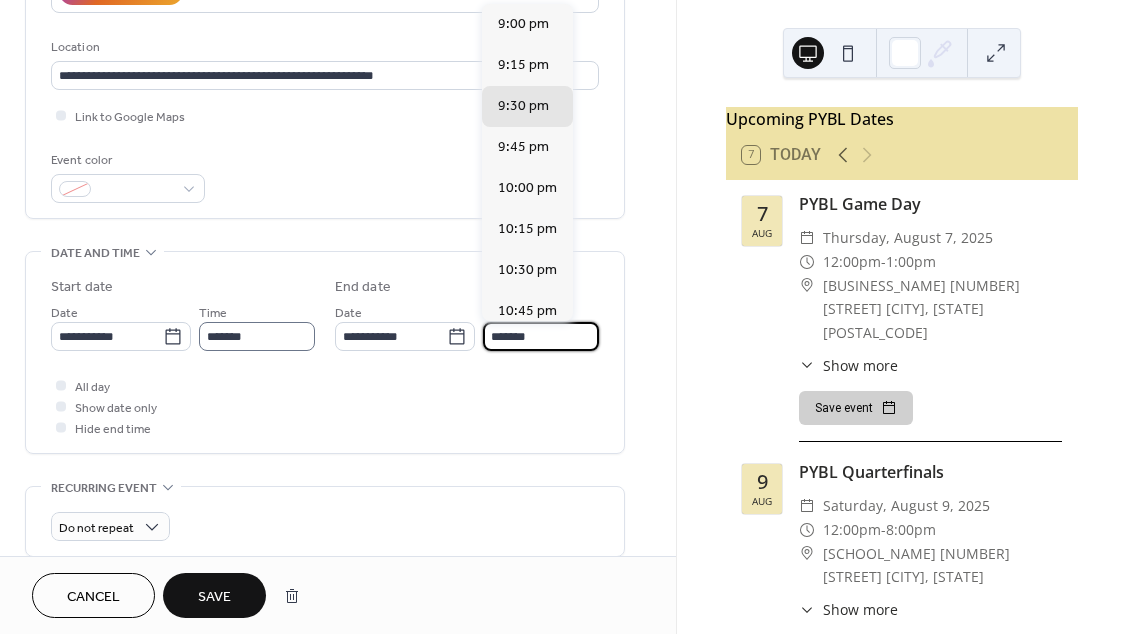 type on "*******" 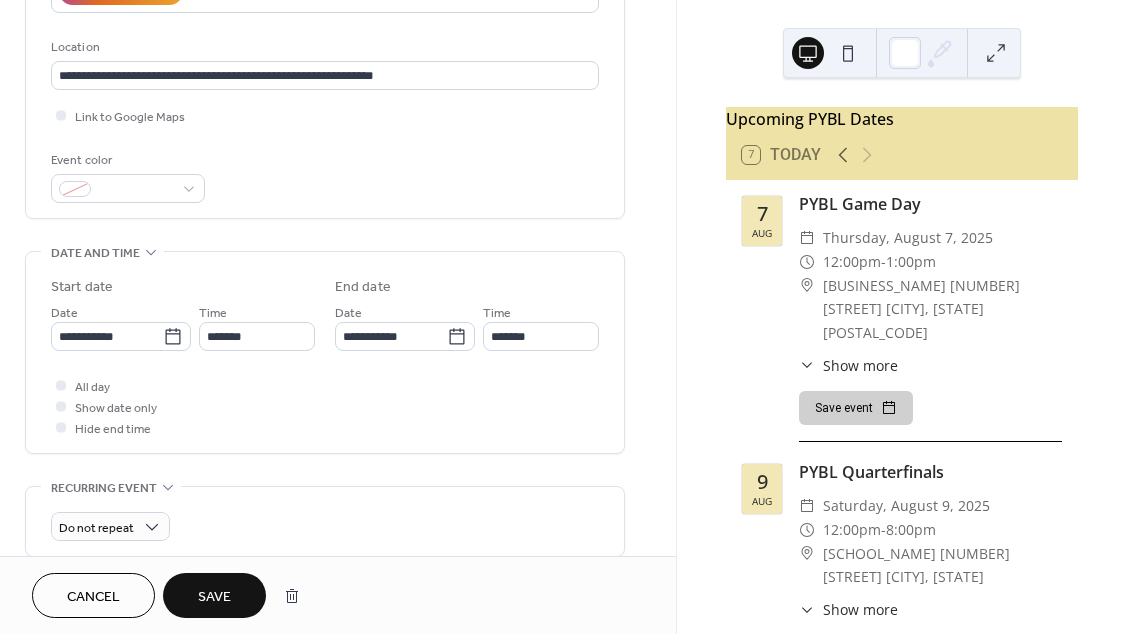 click on "Save" at bounding box center (214, 597) 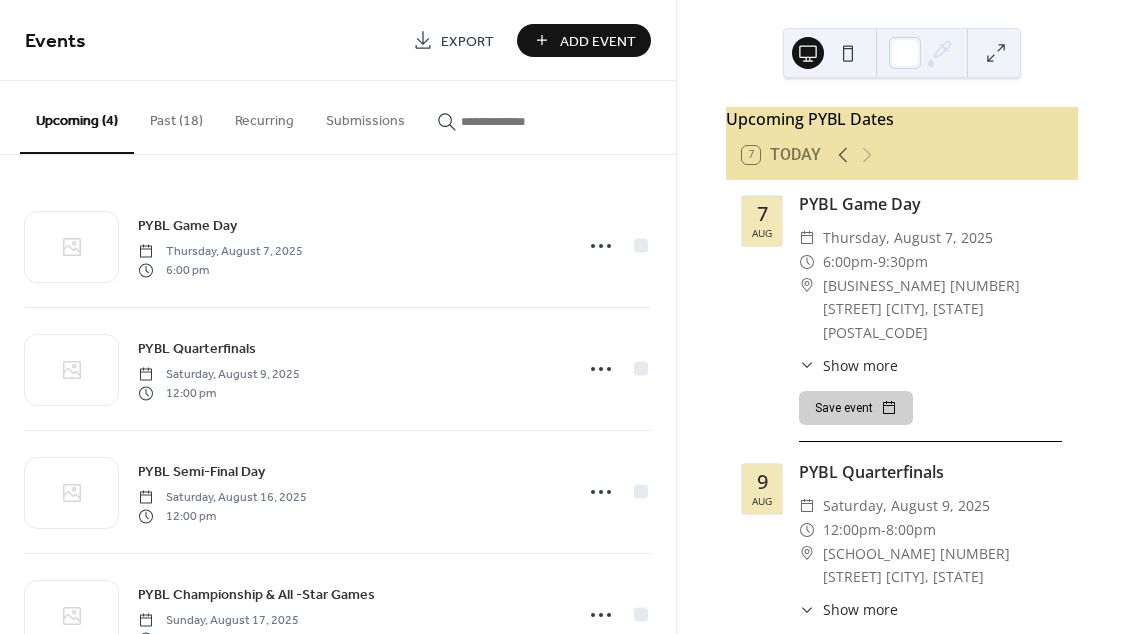 click 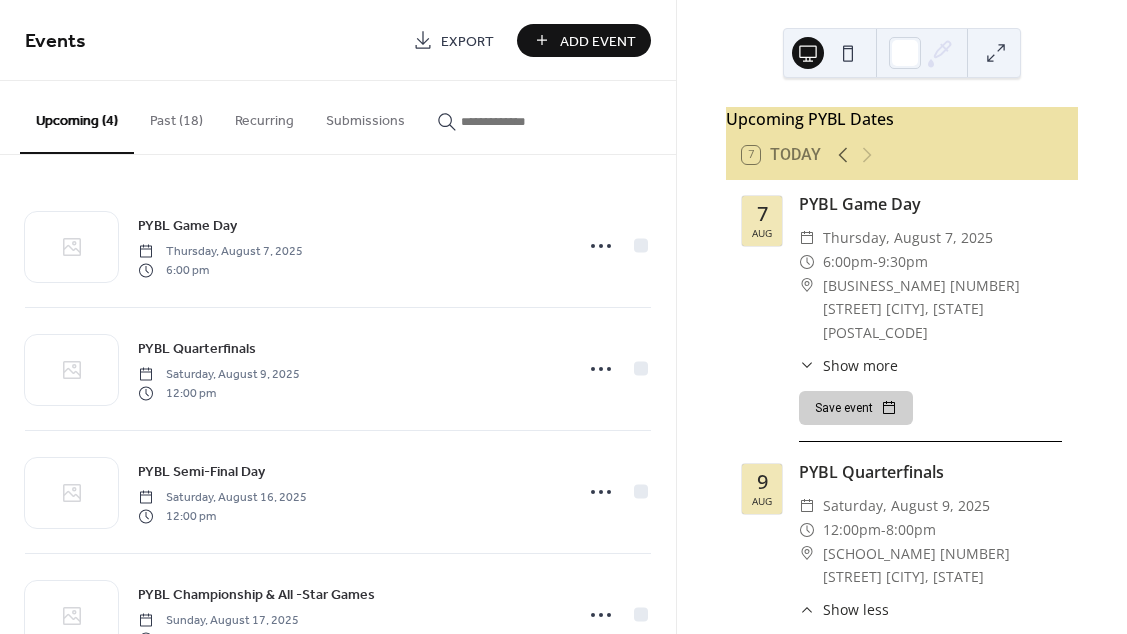 click on "Maret School 3000 Cathedral NW Washington, DC" at bounding box center (942, 566) 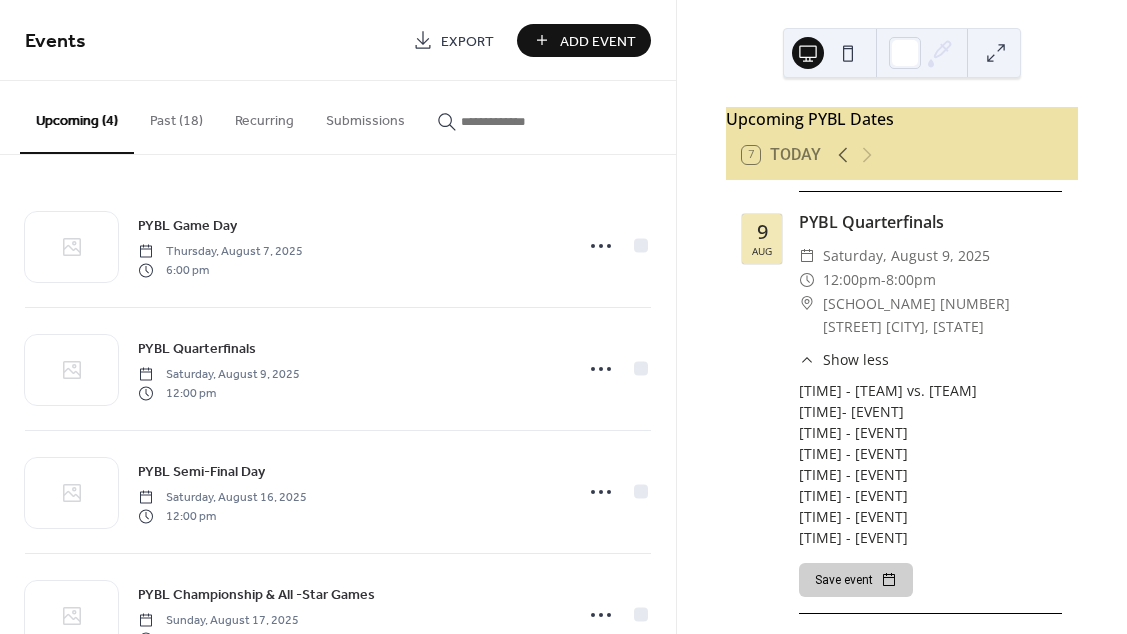 scroll, scrollTop: 240, scrollLeft: 0, axis: vertical 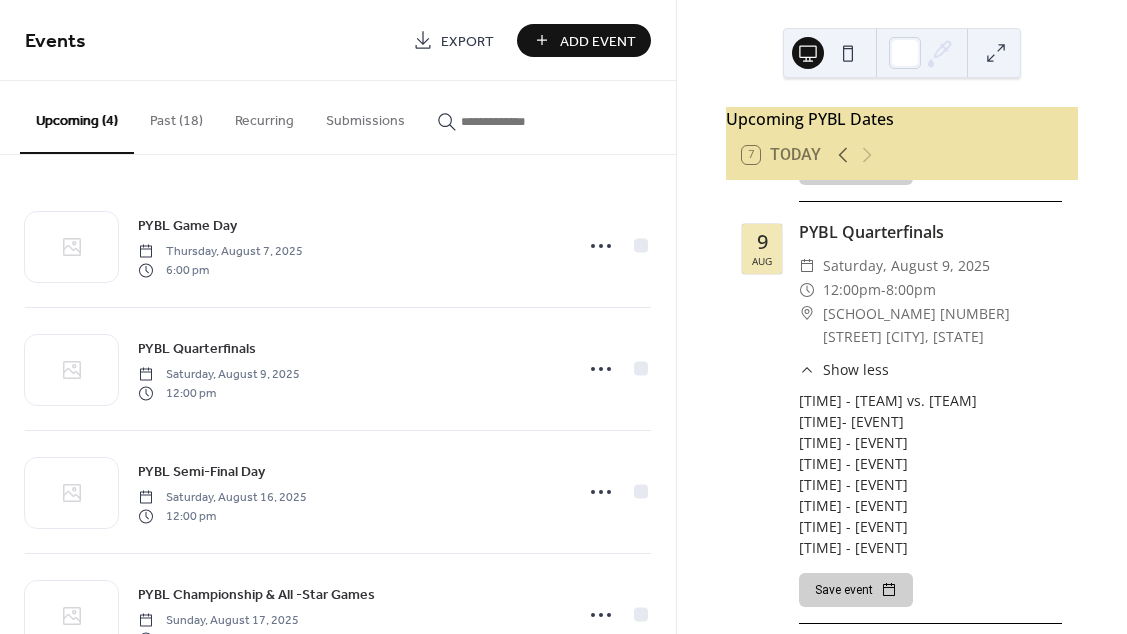 click on "11:00 am - Montogmery vs. Fairfax Elite  12:10 pm-  Rising Stars Quarterfinals  1:20 pm - Rising Stars Quarterfinals   2:30 pm - Rising Stars Quarterfinals  3:45 pm - Elite Quarterfinals  5:00 pm - Elite Quarterfinals  6:15 pm - Elite Quarterfinals  7:30 pm - Elite Quarterfinals" at bounding box center [930, 474] 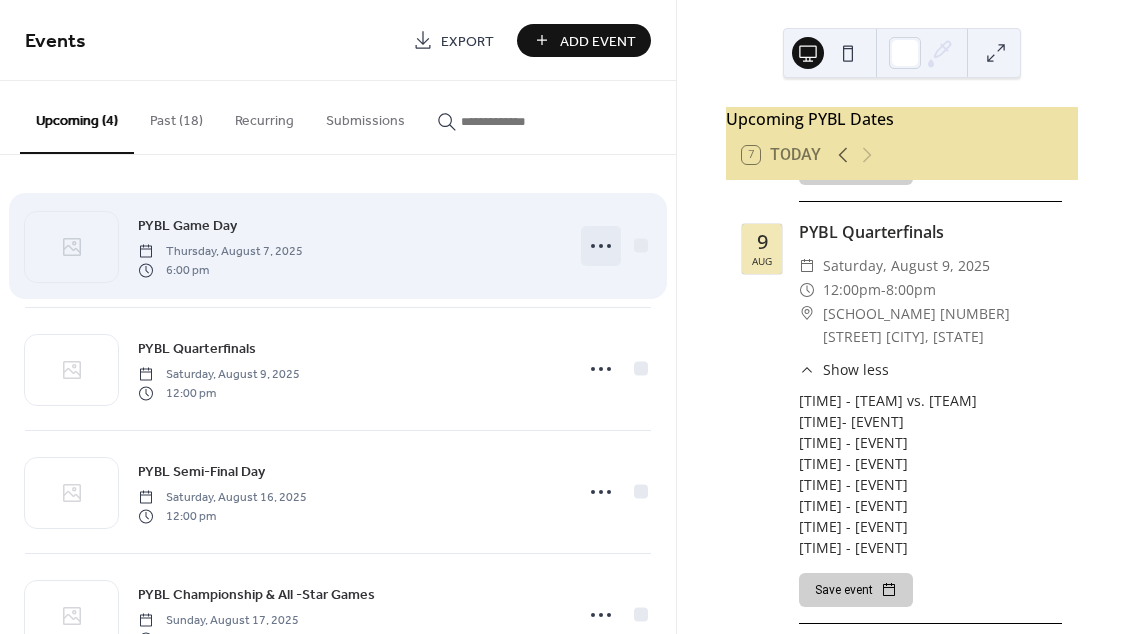 click 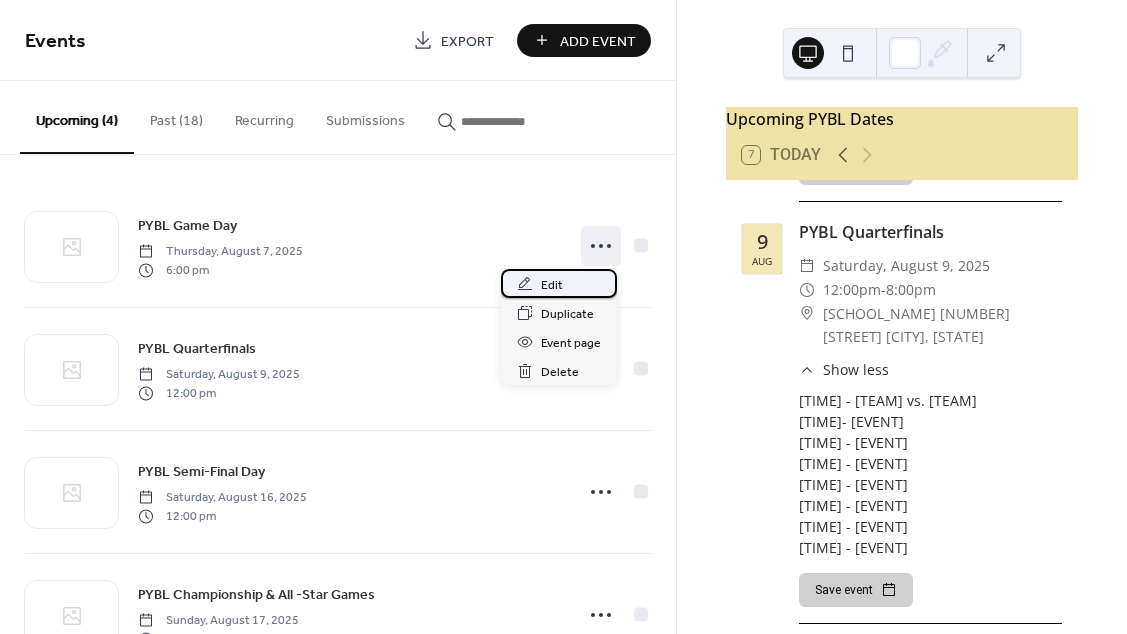click on "Edit" at bounding box center [552, 285] 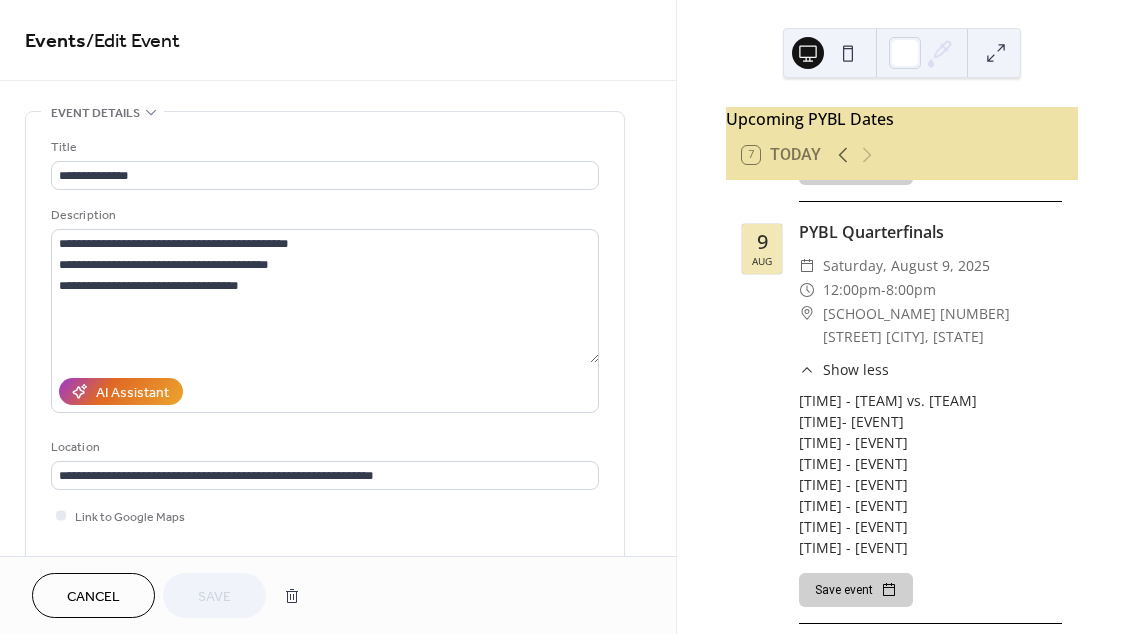 click on "Cancel" at bounding box center [93, 597] 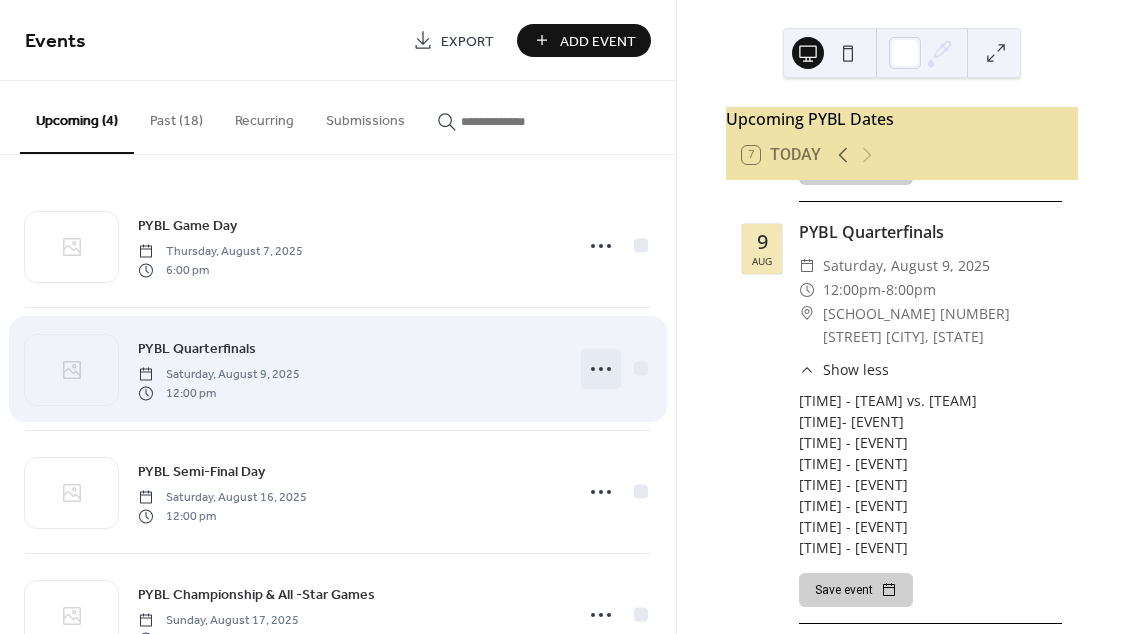 click 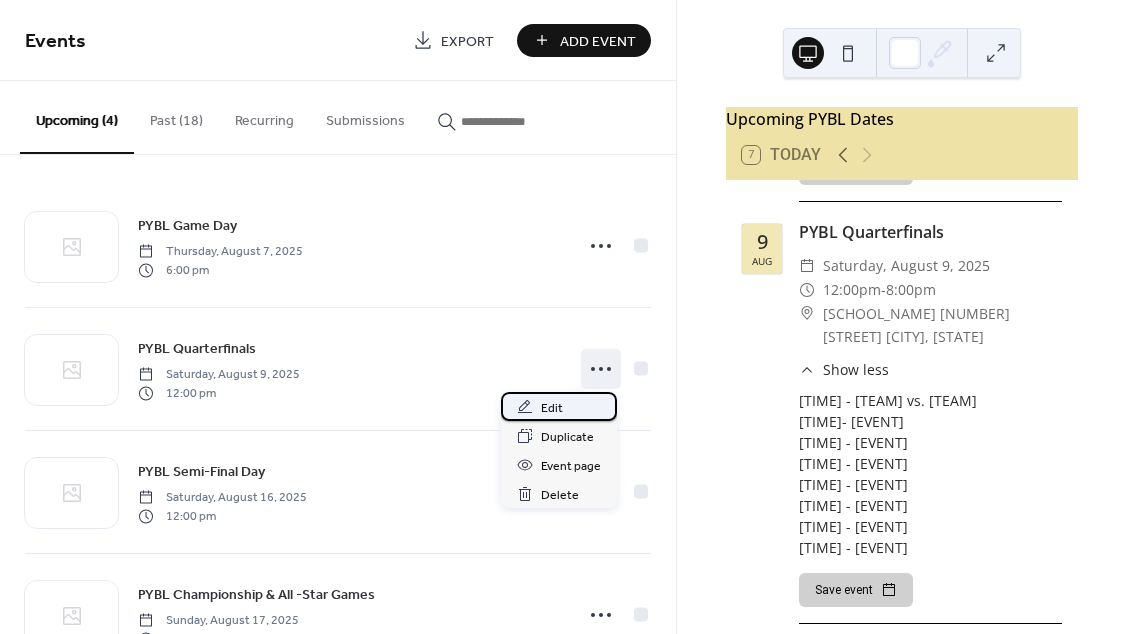 click on "Edit" at bounding box center (552, 408) 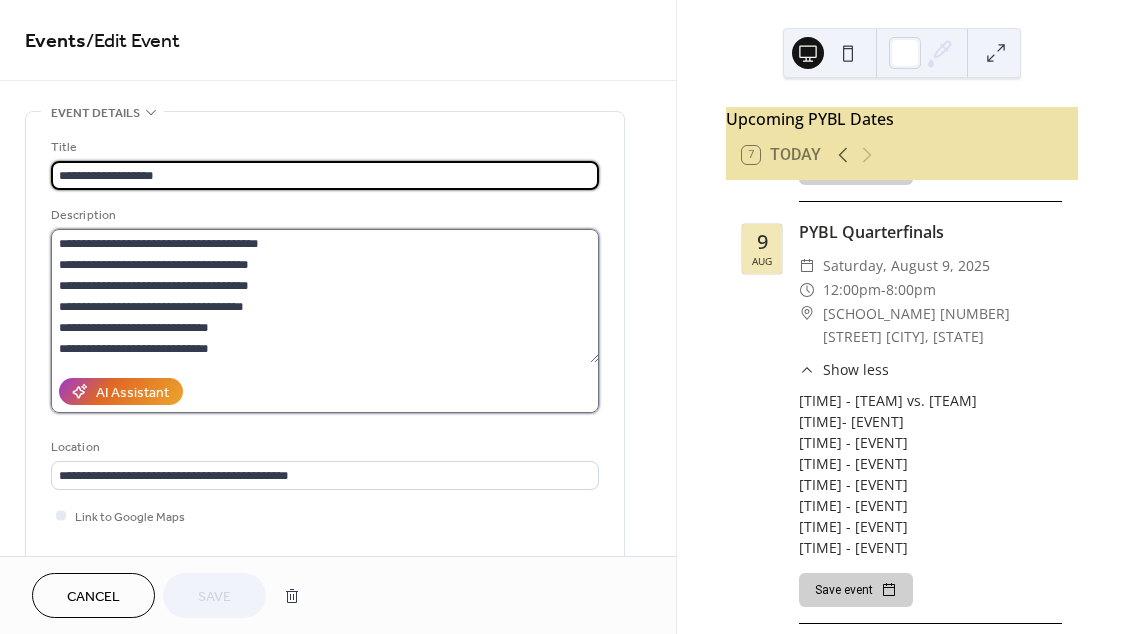 click on "**********" at bounding box center (325, 296) 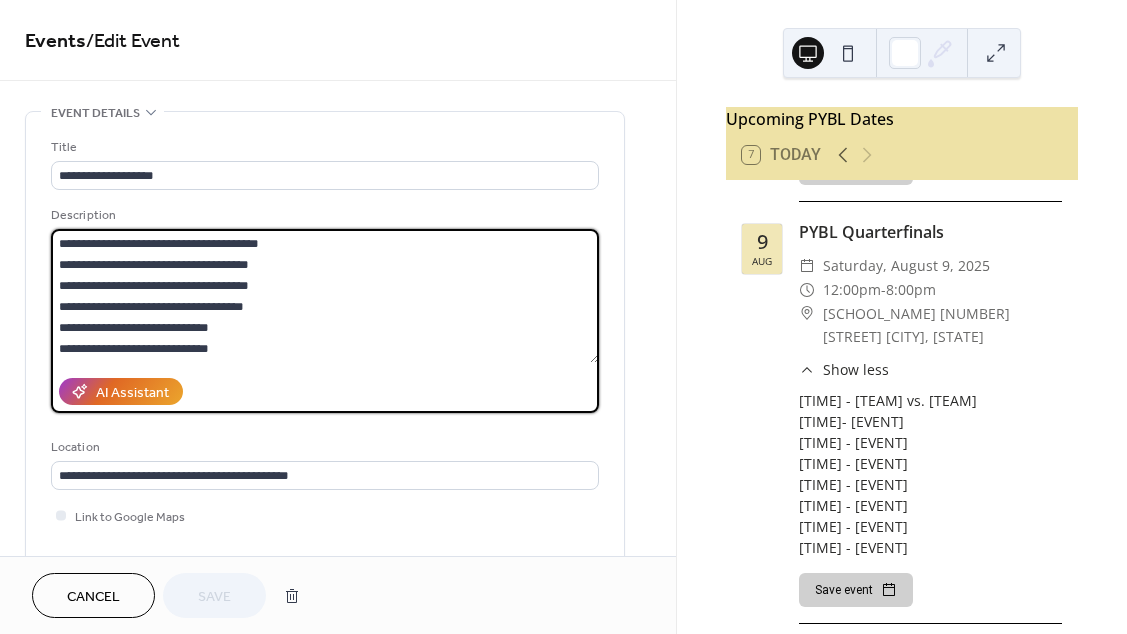 click on "**********" at bounding box center (325, 296) 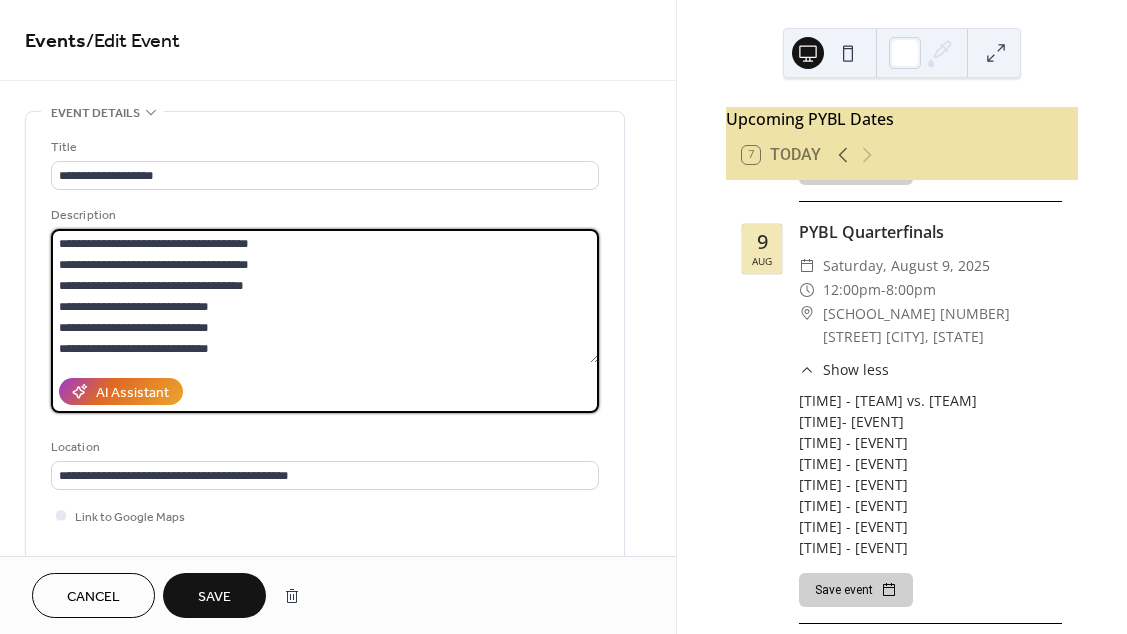 type on "**********" 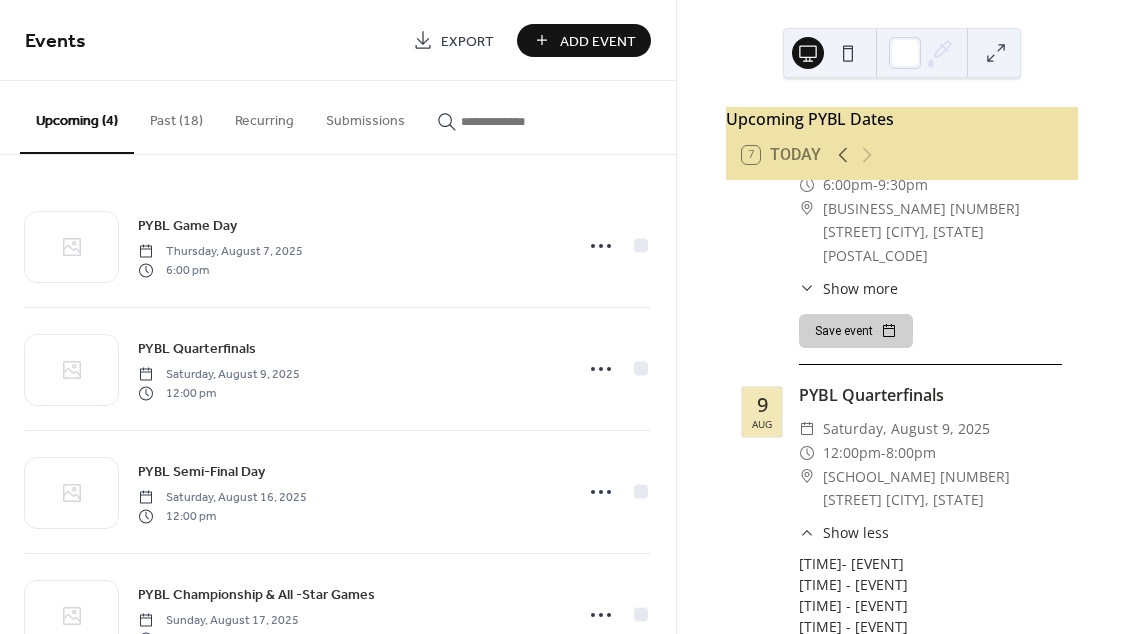 scroll, scrollTop: 0, scrollLeft: 0, axis: both 